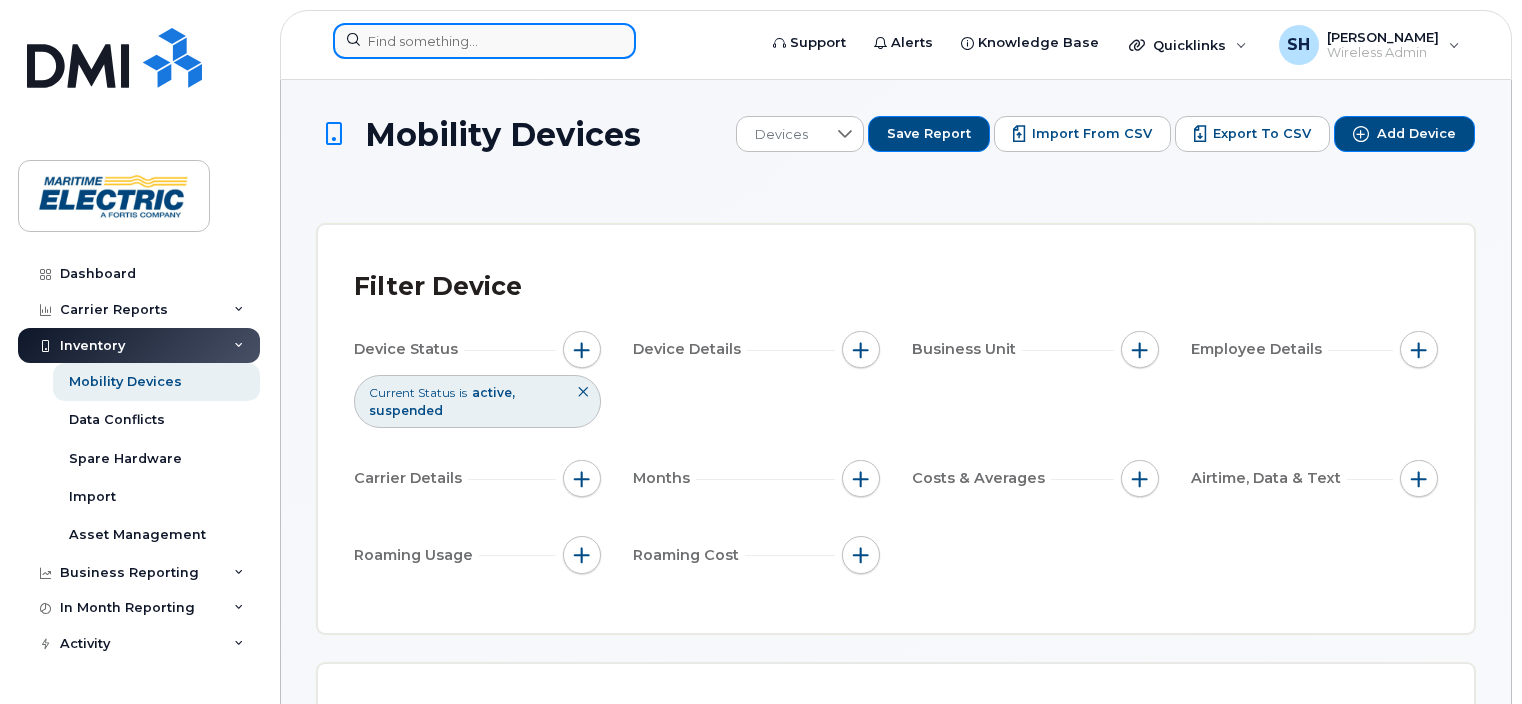 scroll, scrollTop: 0, scrollLeft: 0, axis: both 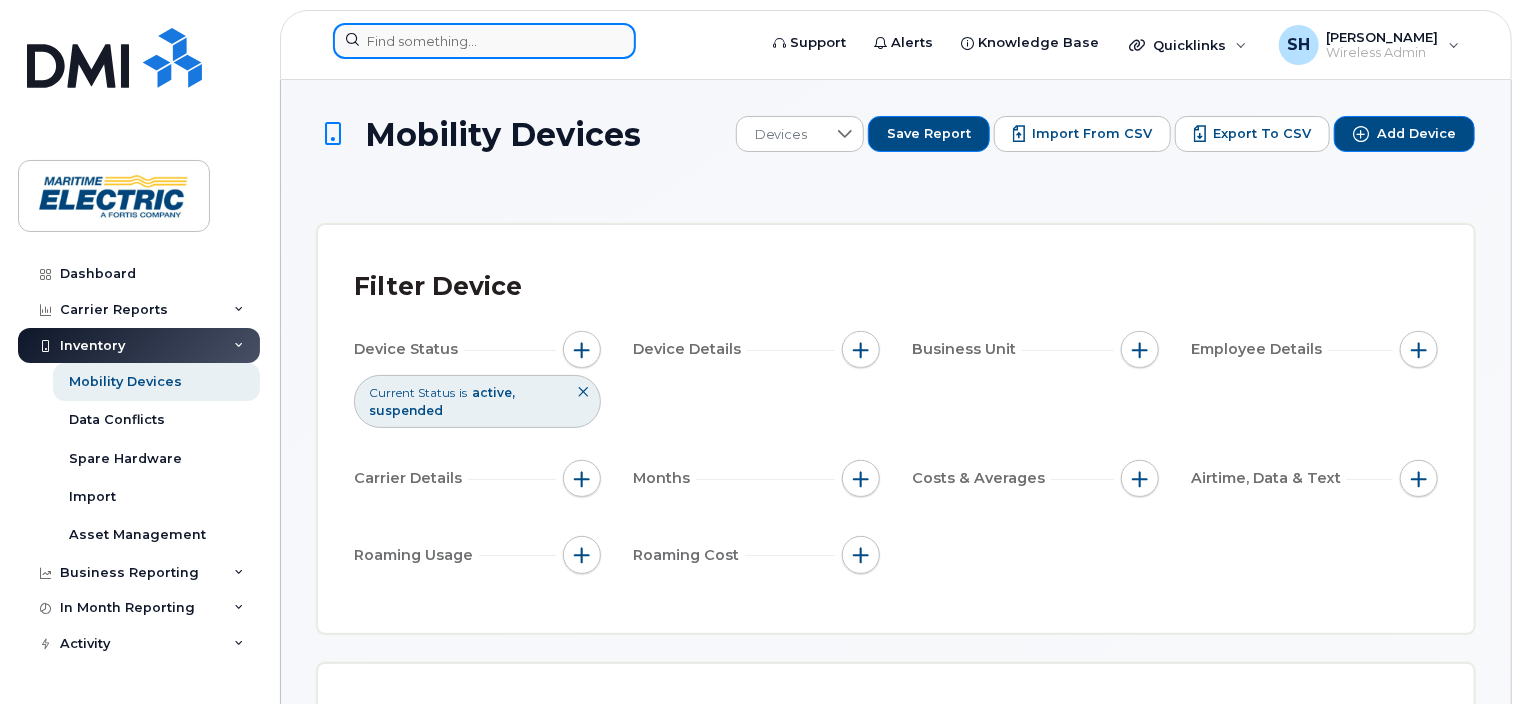 drag, startPoint x: 0, startPoint y: 0, endPoint x: 452, endPoint y: 39, distance: 453.6794 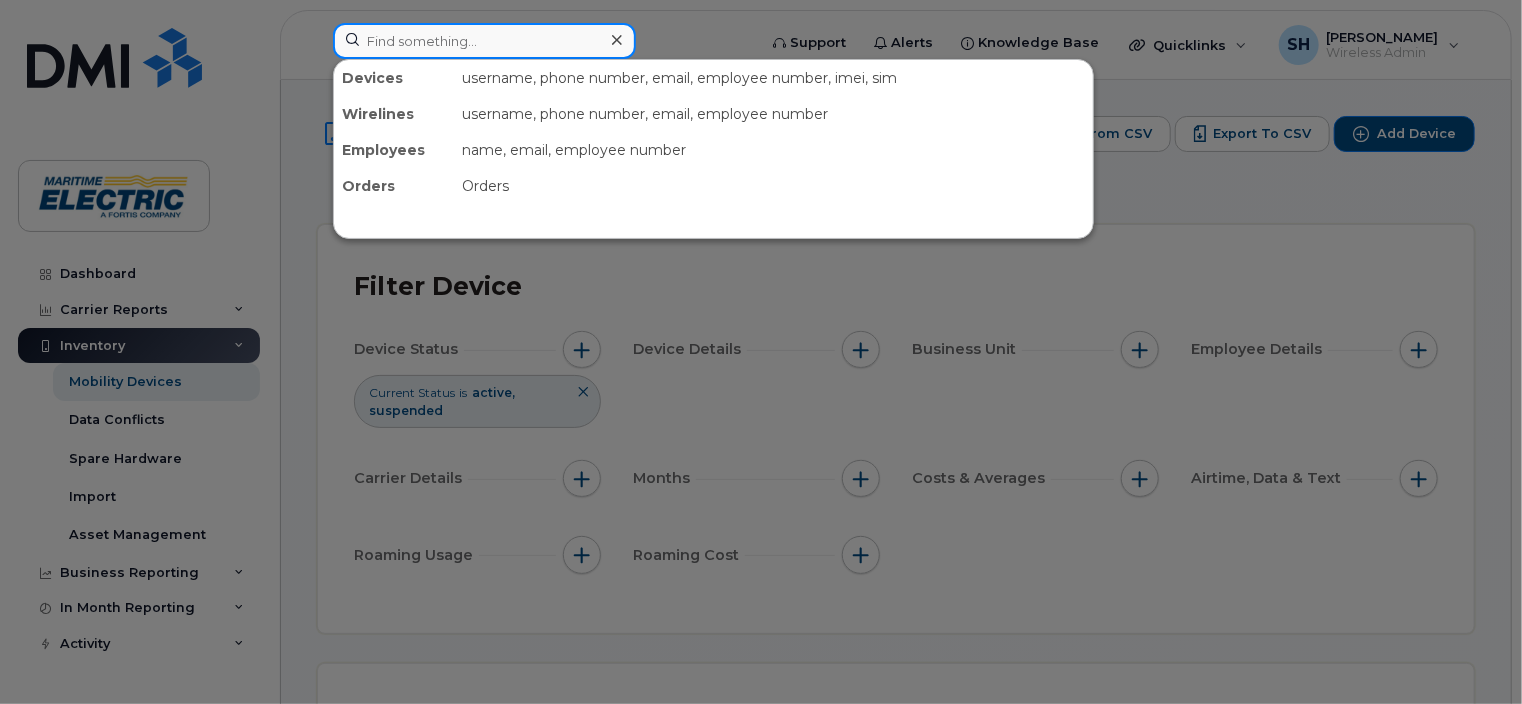 scroll, scrollTop: 130, scrollLeft: 0, axis: vertical 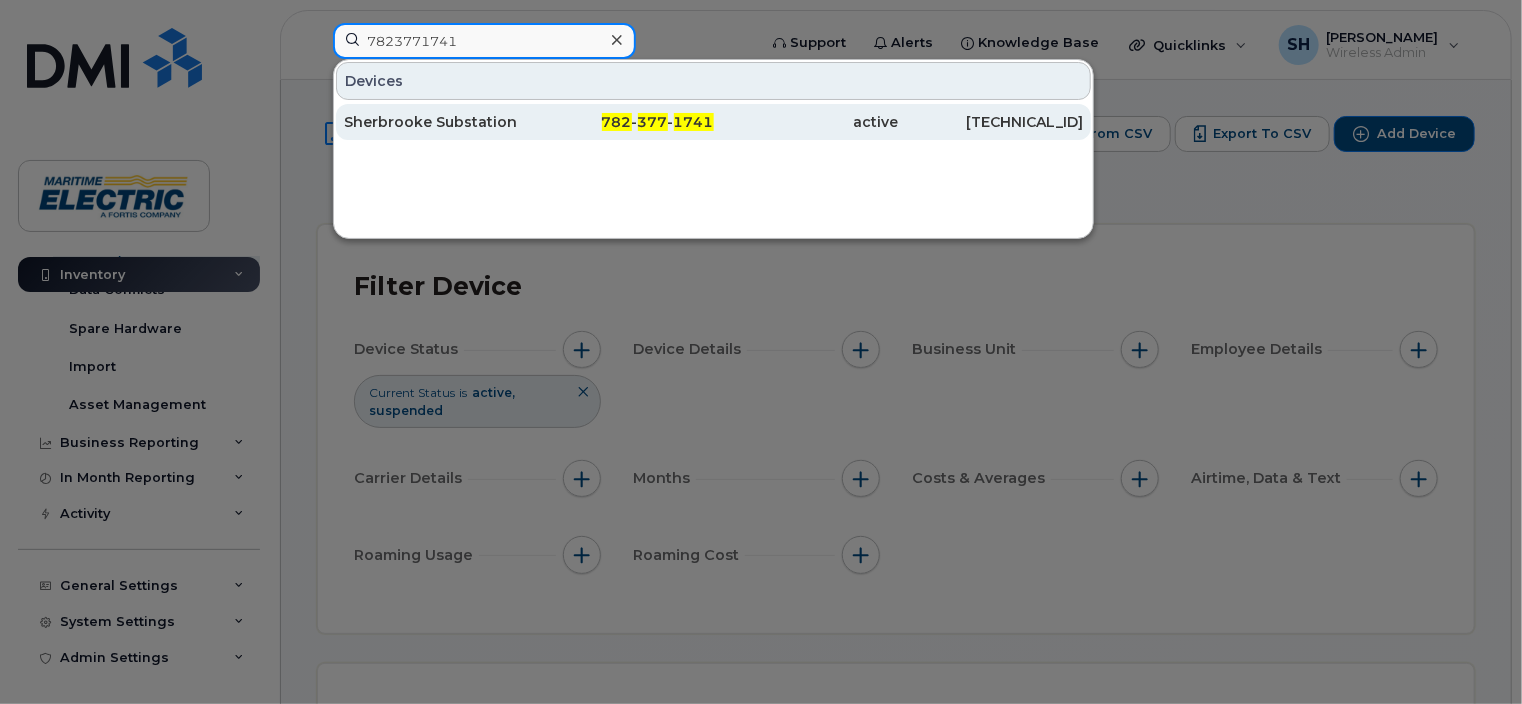 type on "7823771741" 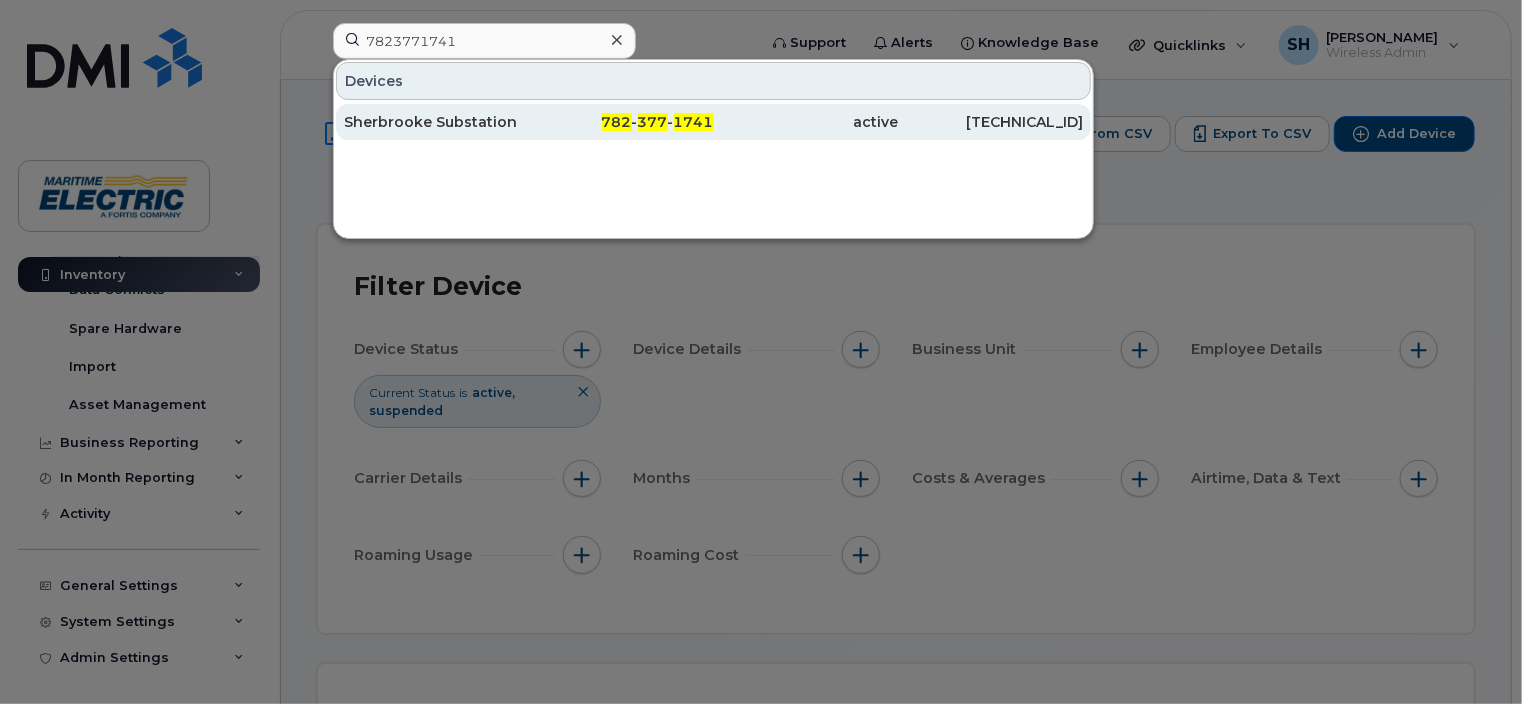click on "Sherbrooke Substation" at bounding box center [436, 122] 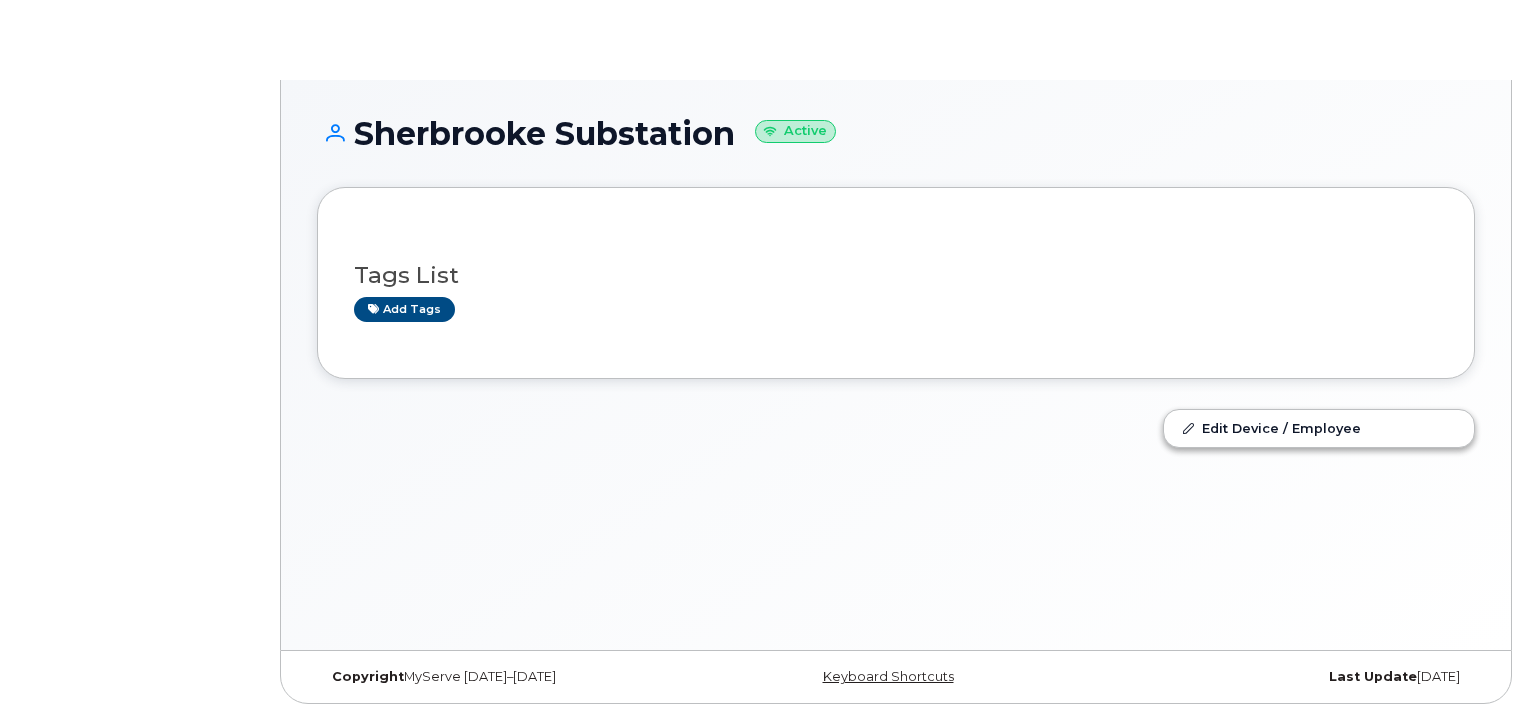 scroll, scrollTop: 0, scrollLeft: 0, axis: both 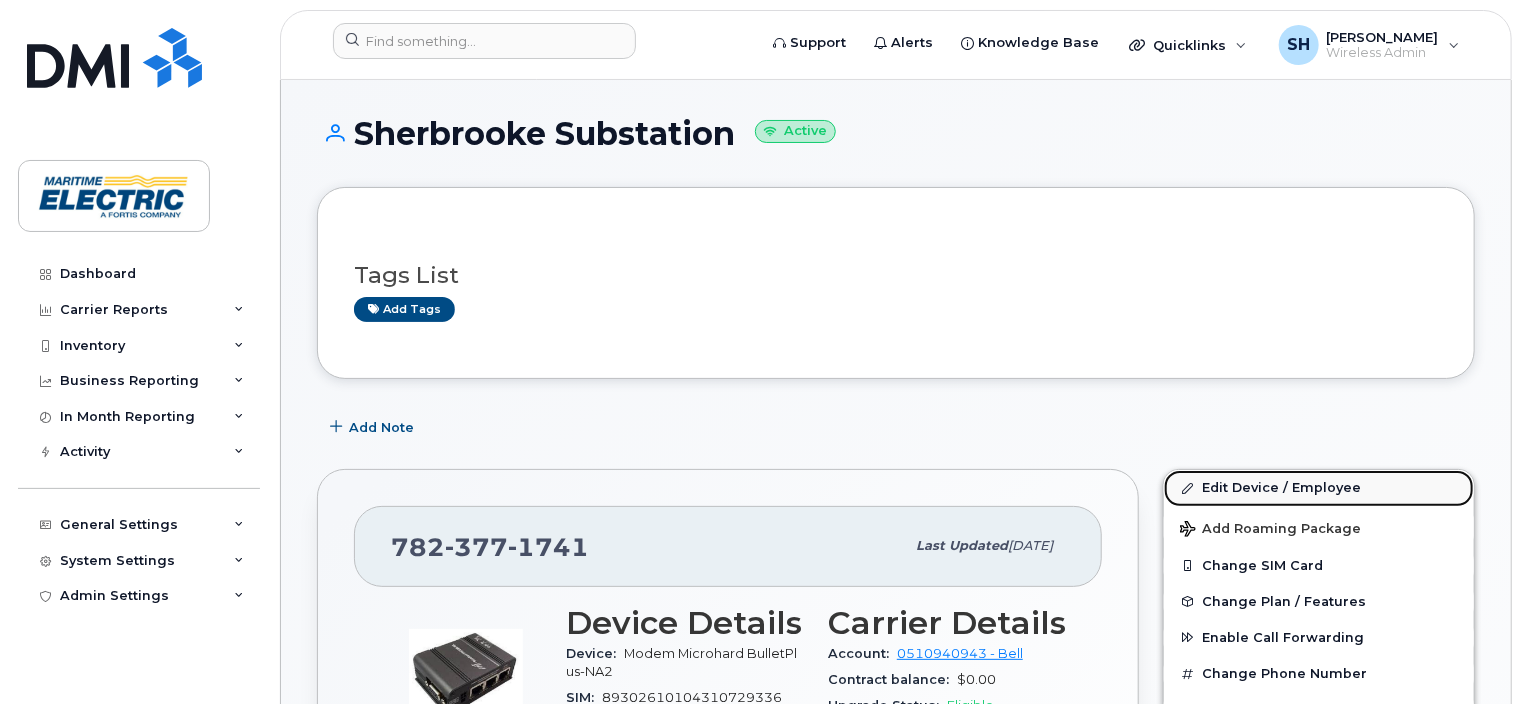 click on "Edit Device / Employee" at bounding box center [1319, 488] 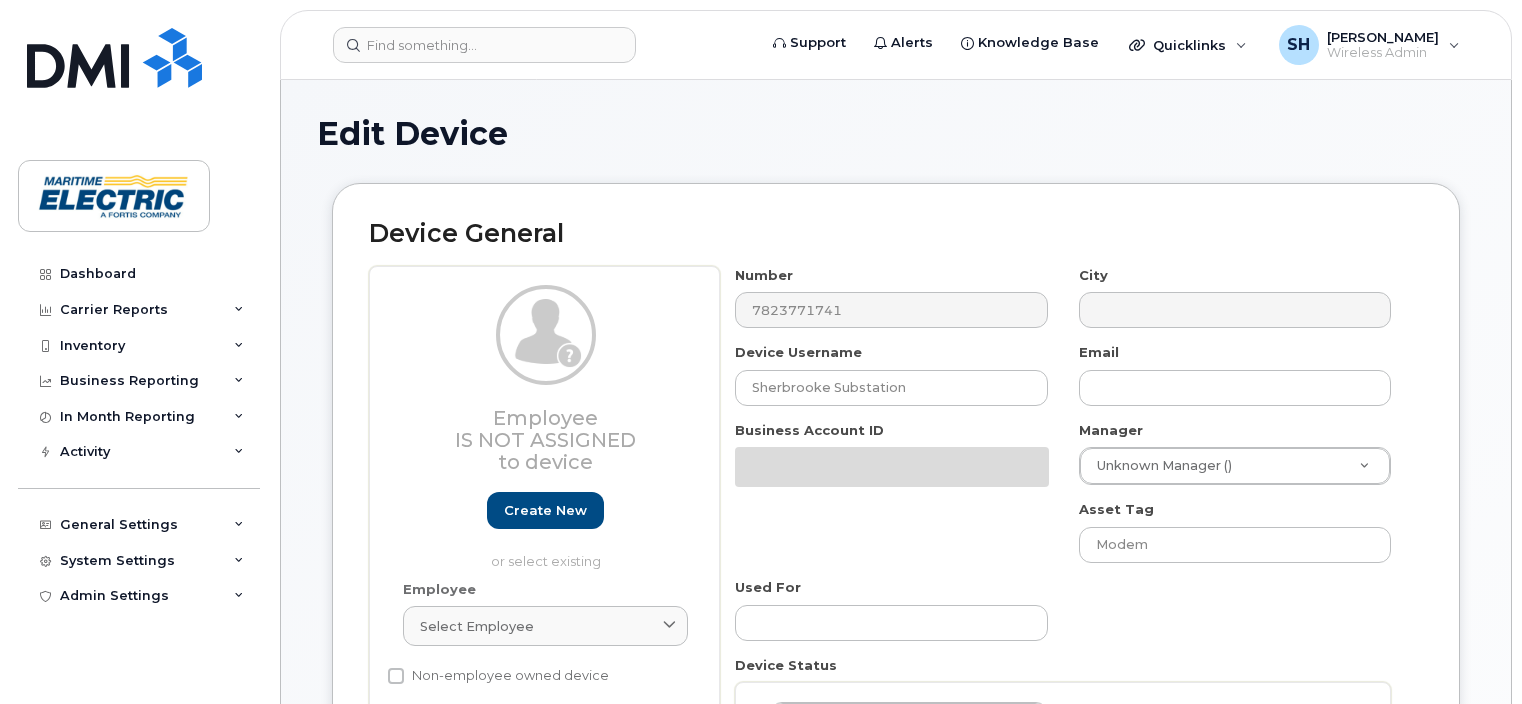 select on "26971104" 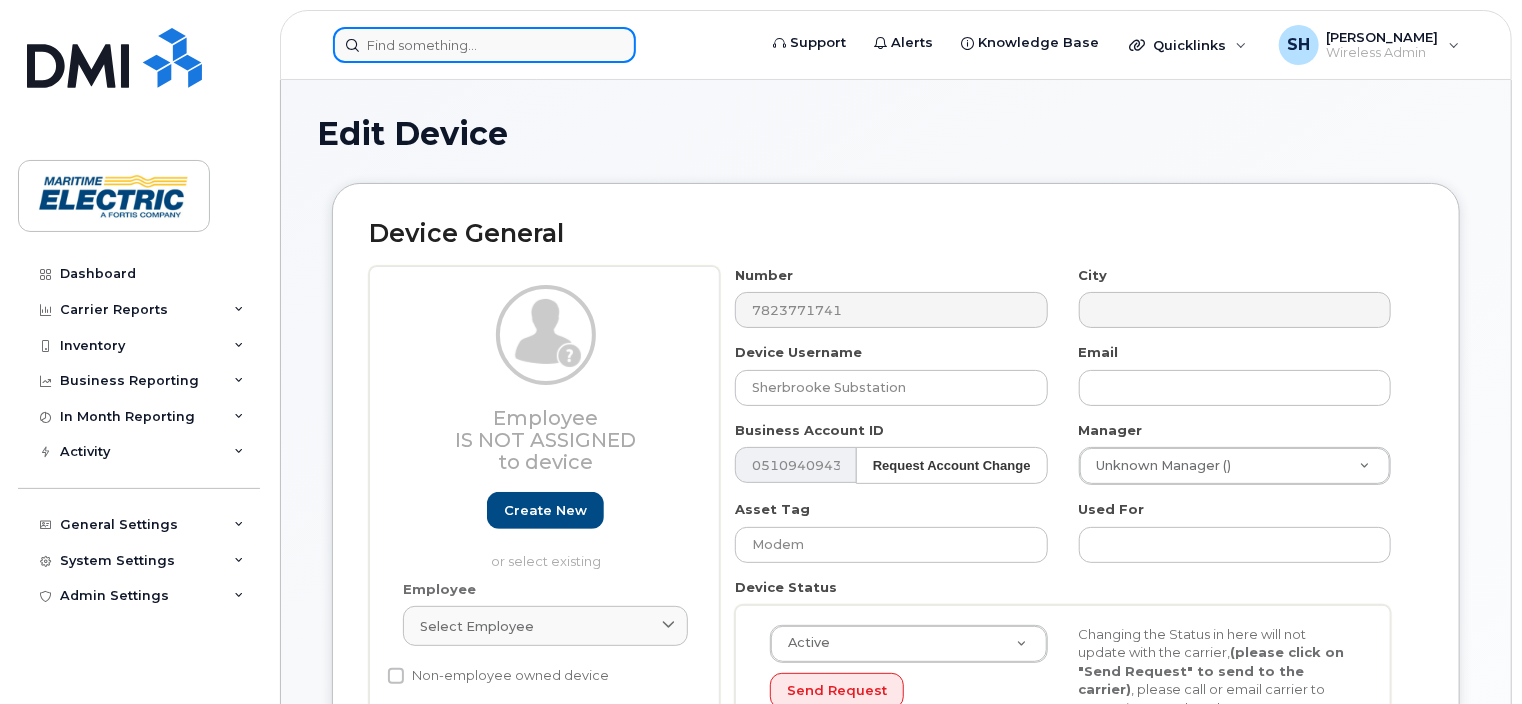 click at bounding box center [484, 45] 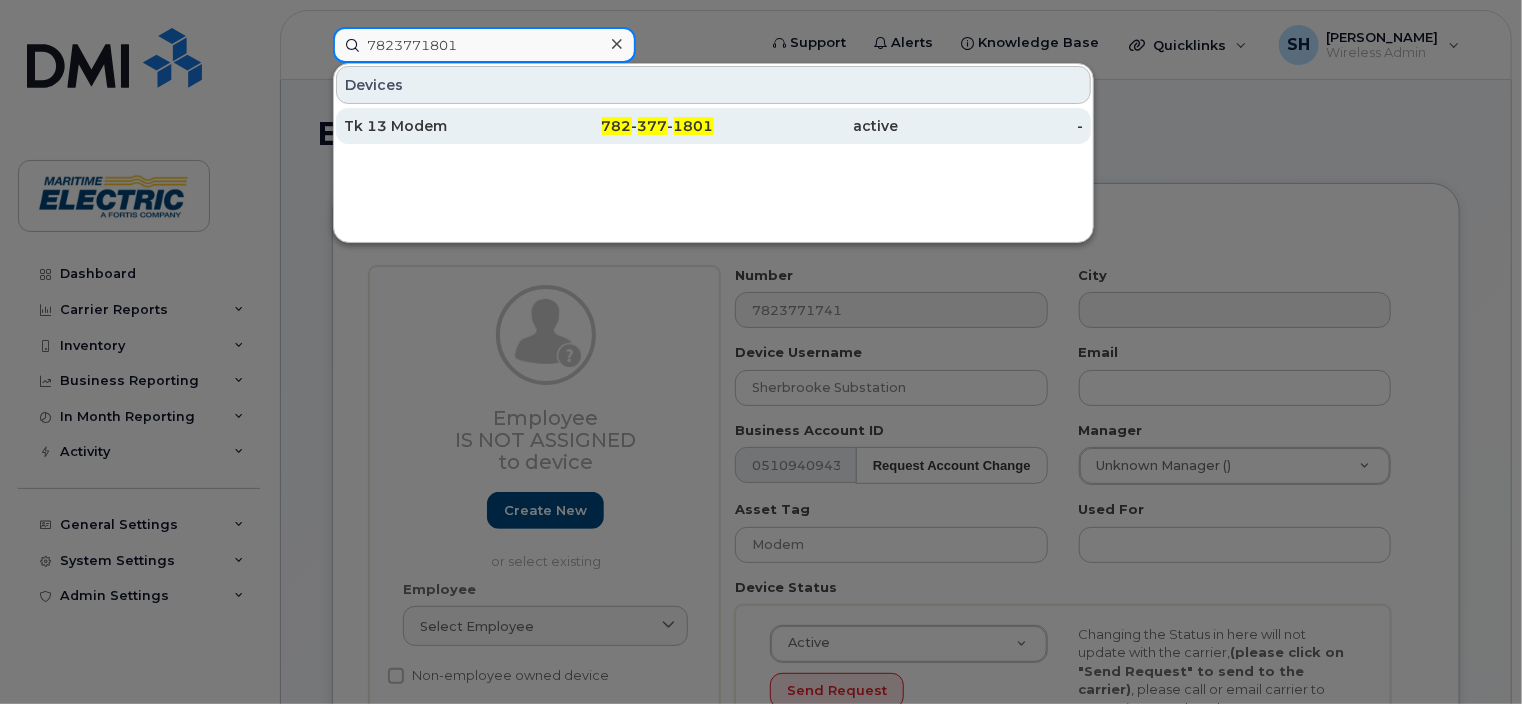 type on "7823771801" 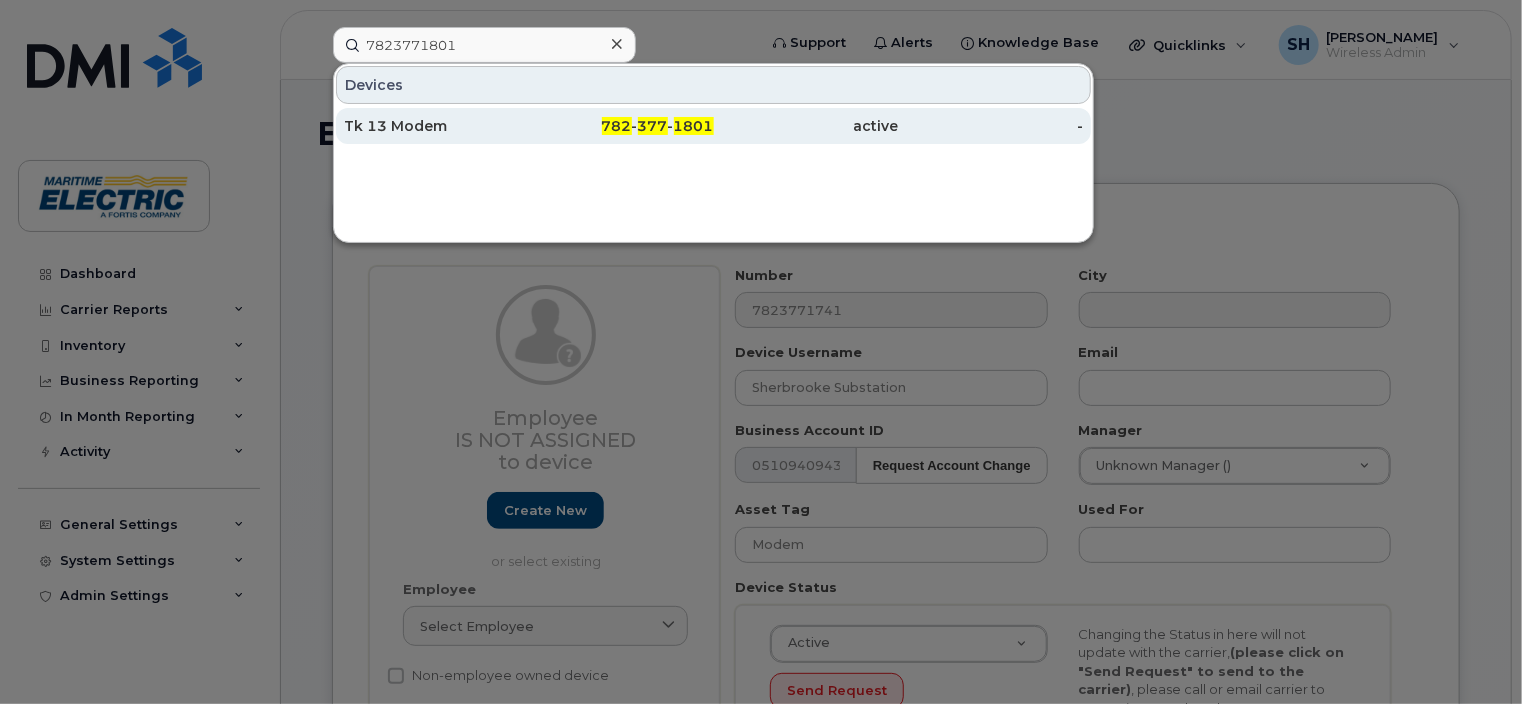 click on "Tk 13 Modem" at bounding box center (436, 126) 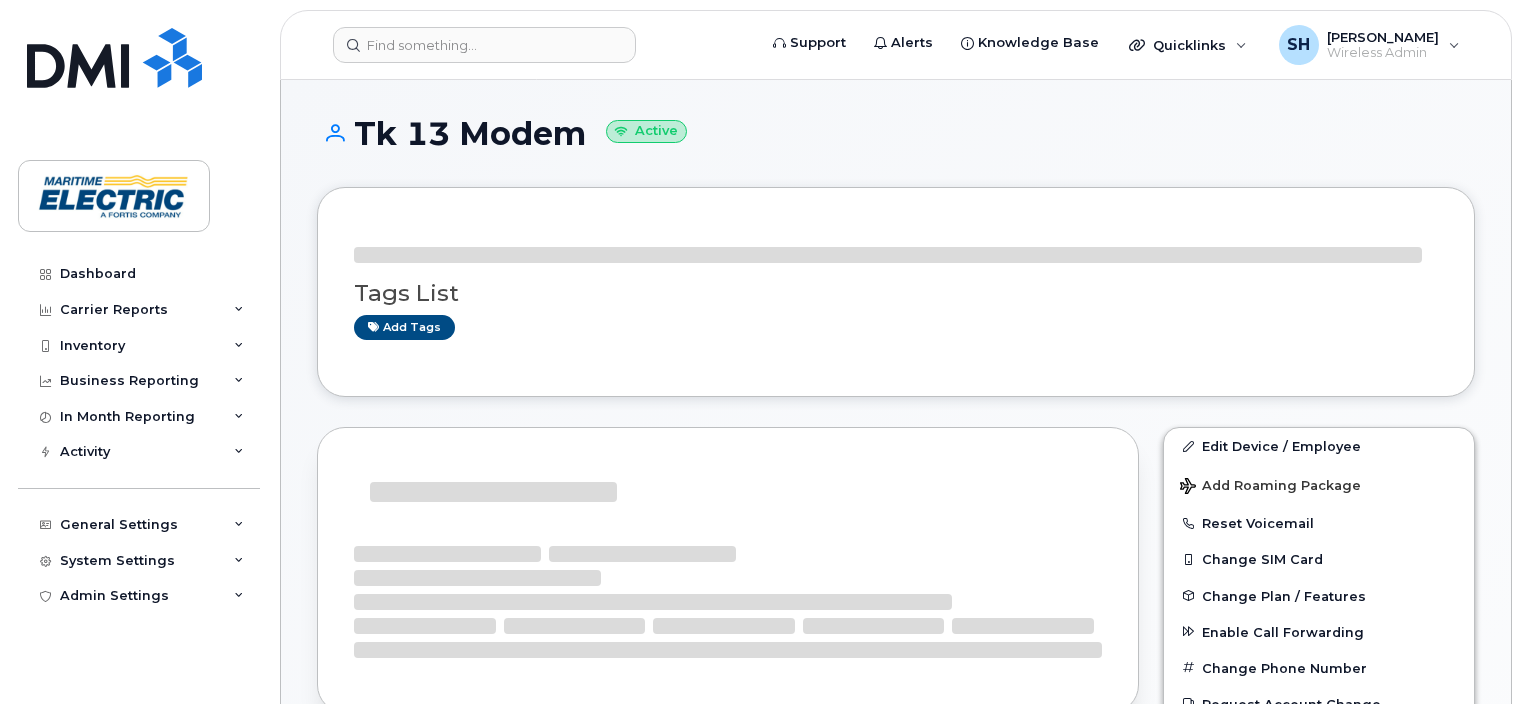 scroll, scrollTop: 0, scrollLeft: 0, axis: both 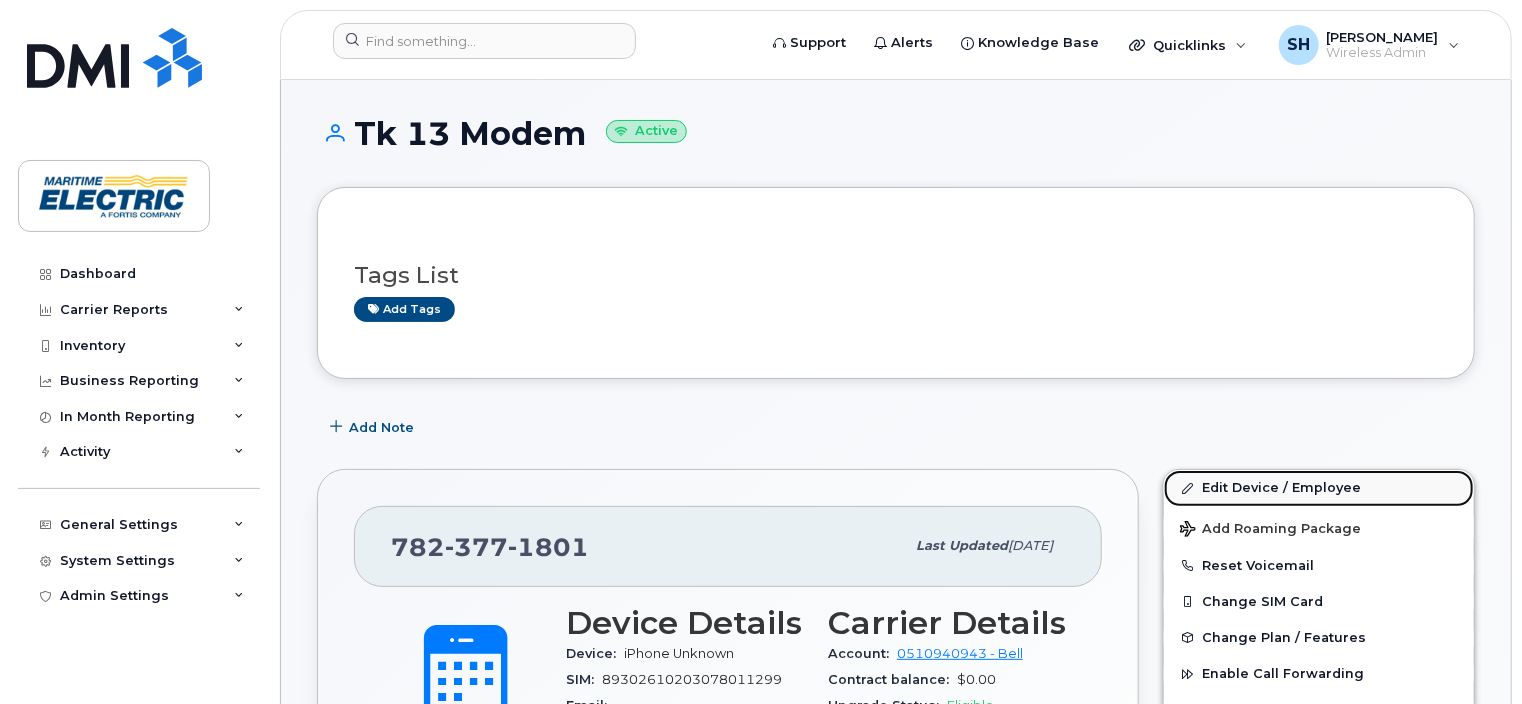 click on "Edit Device / Employee" at bounding box center [1319, 488] 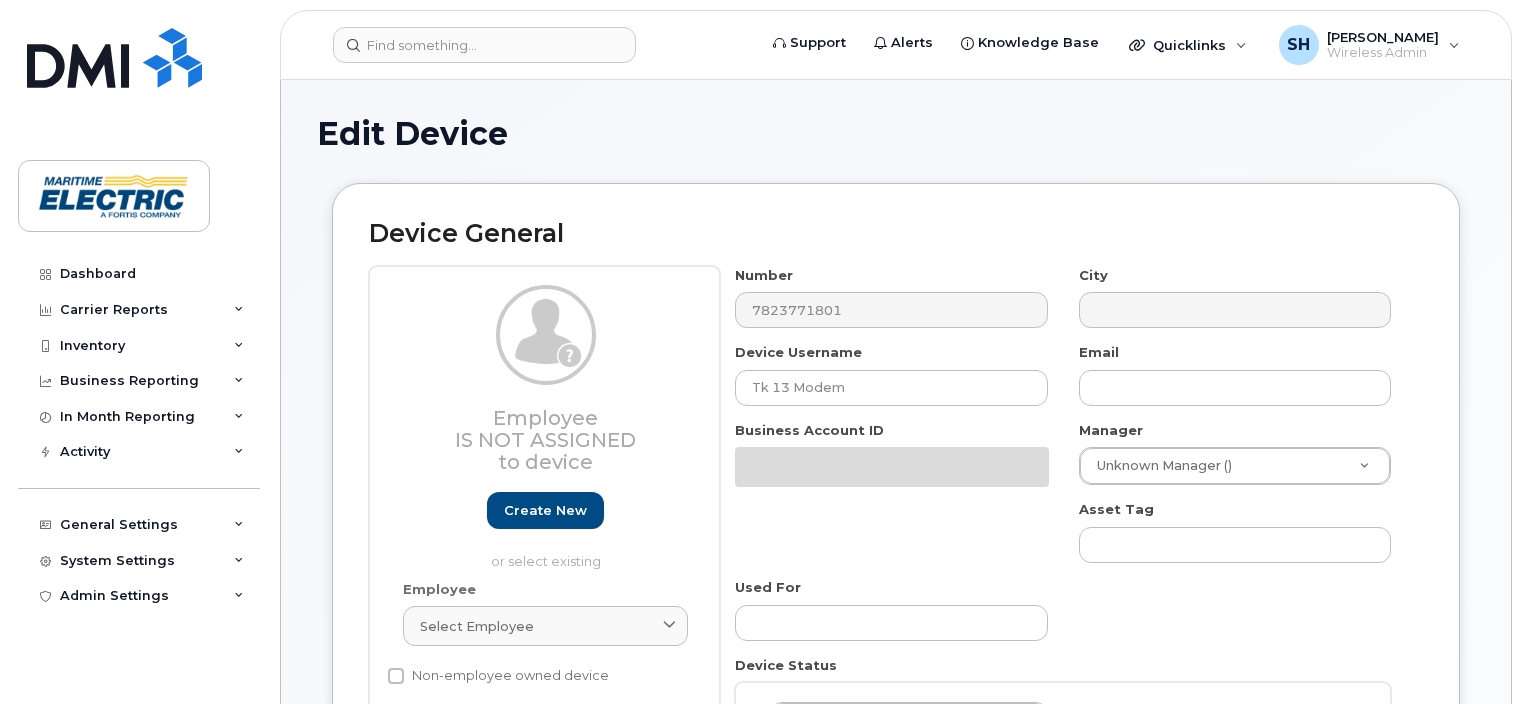 select on "26971101" 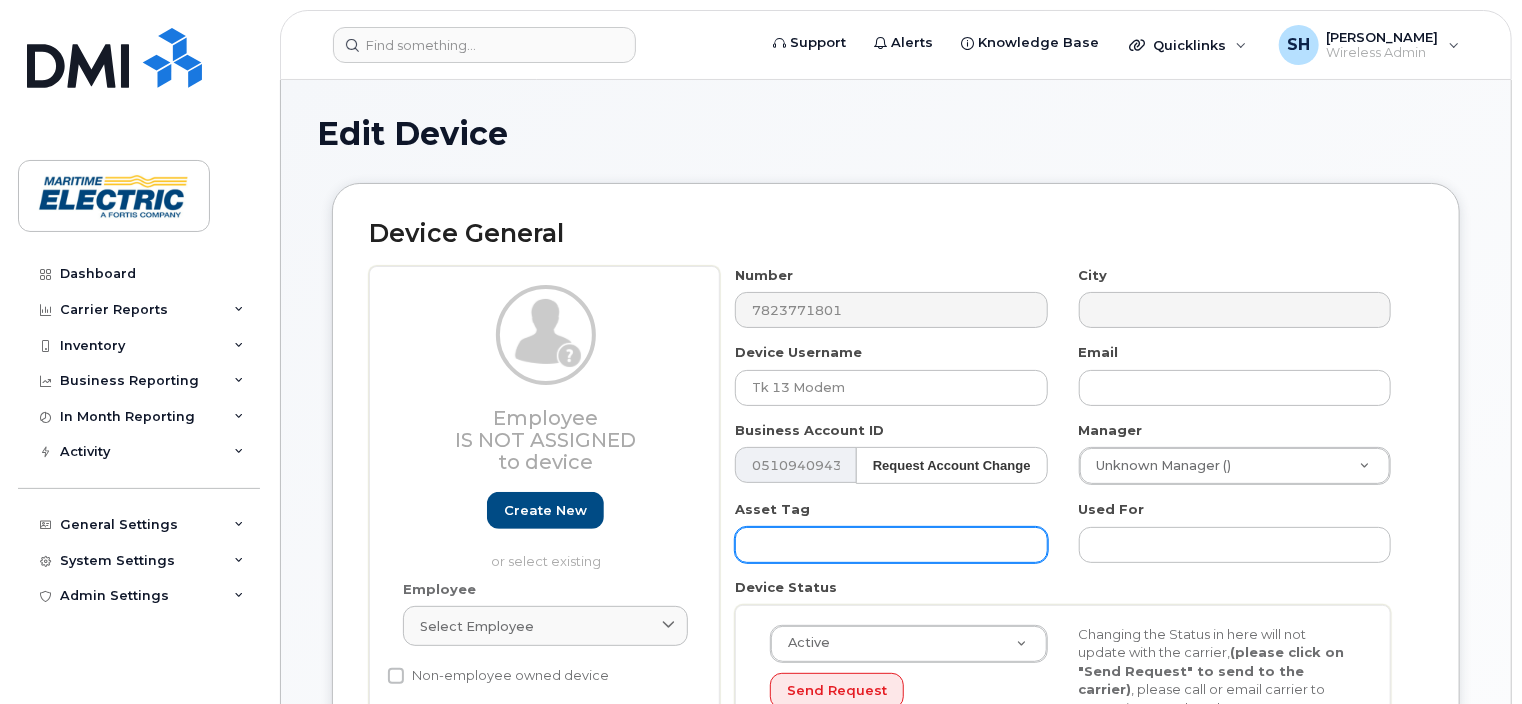 click at bounding box center (891, 545) 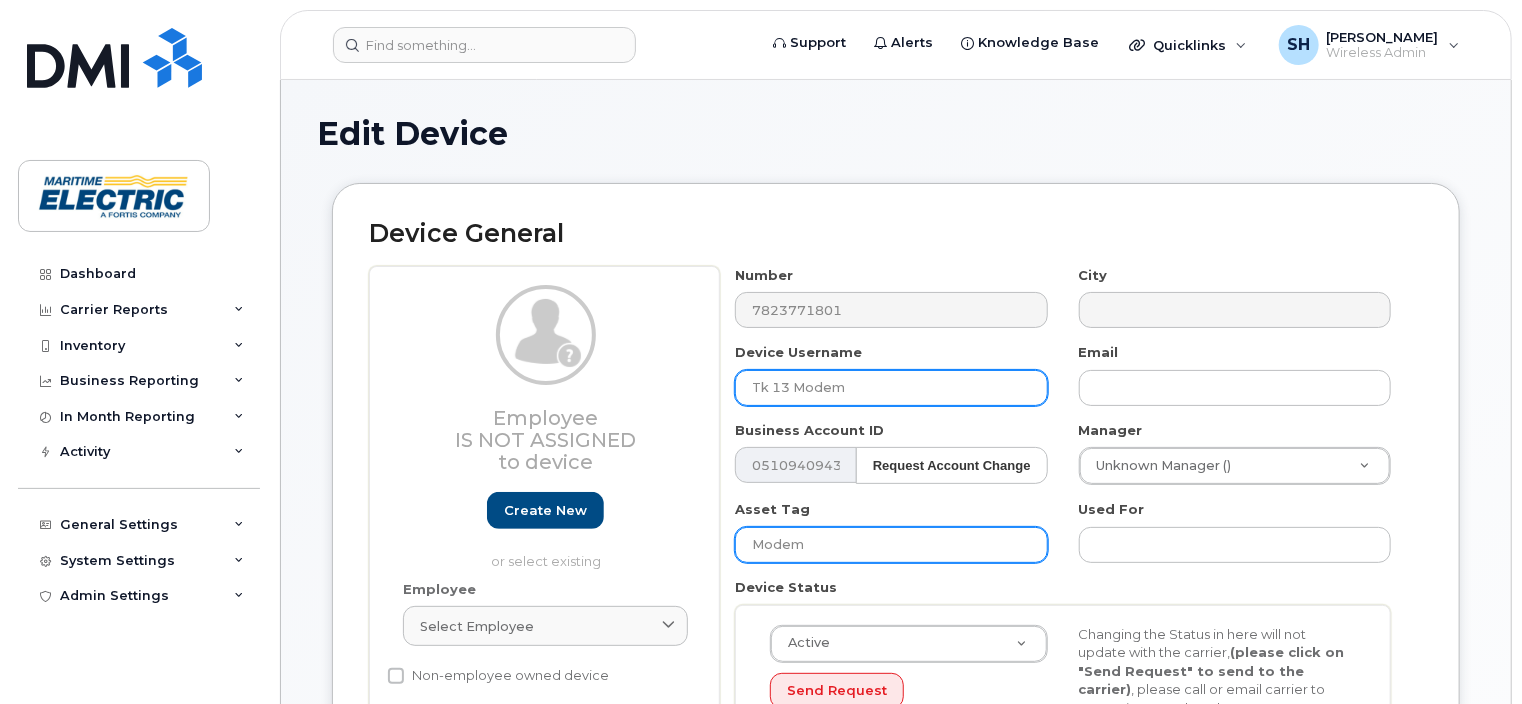 type on "Modem" 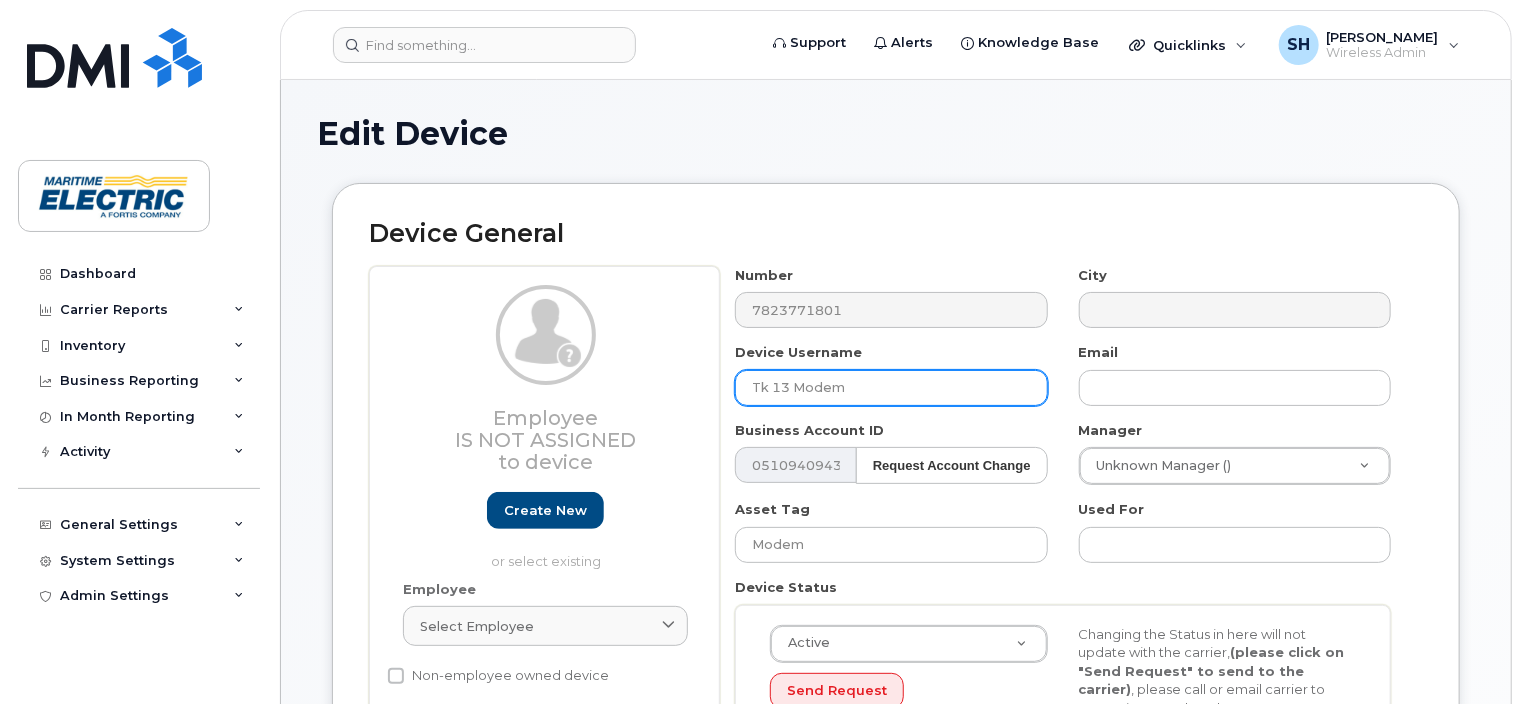 drag, startPoint x: 855, startPoint y: 390, endPoint x: 789, endPoint y: 392, distance: 66.0303 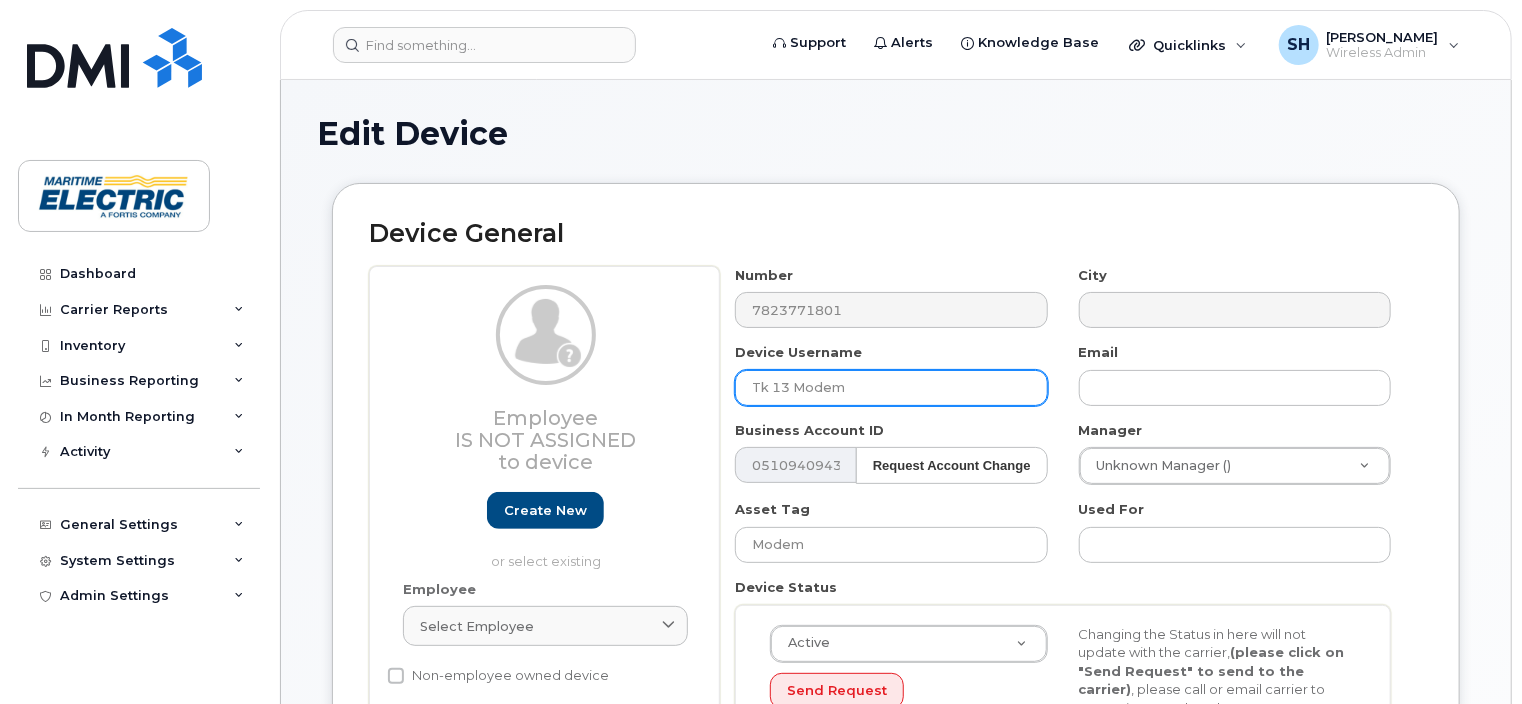 click on "Tk 13 Modem" at bounding box center (891, 388) 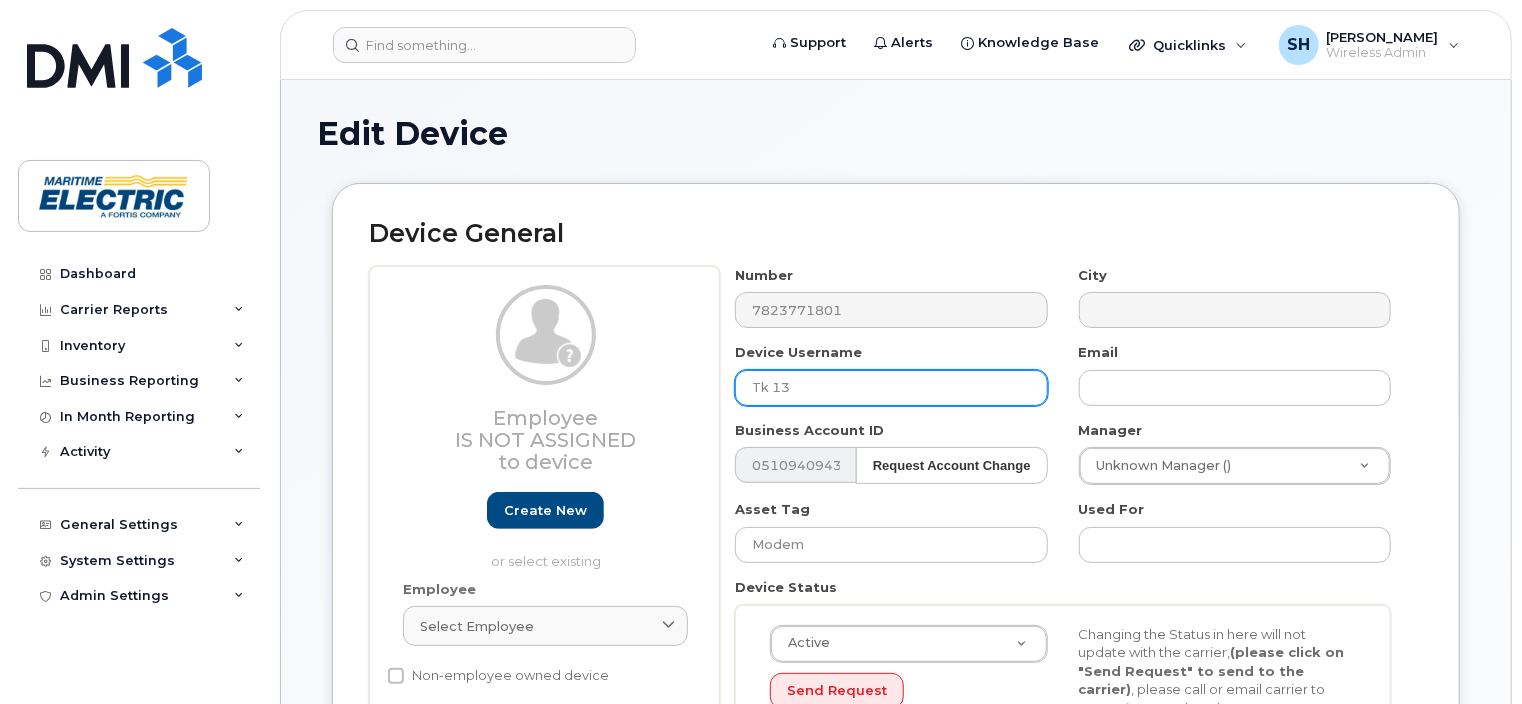 click on "Tk 13" at bounding box center [891, 388] 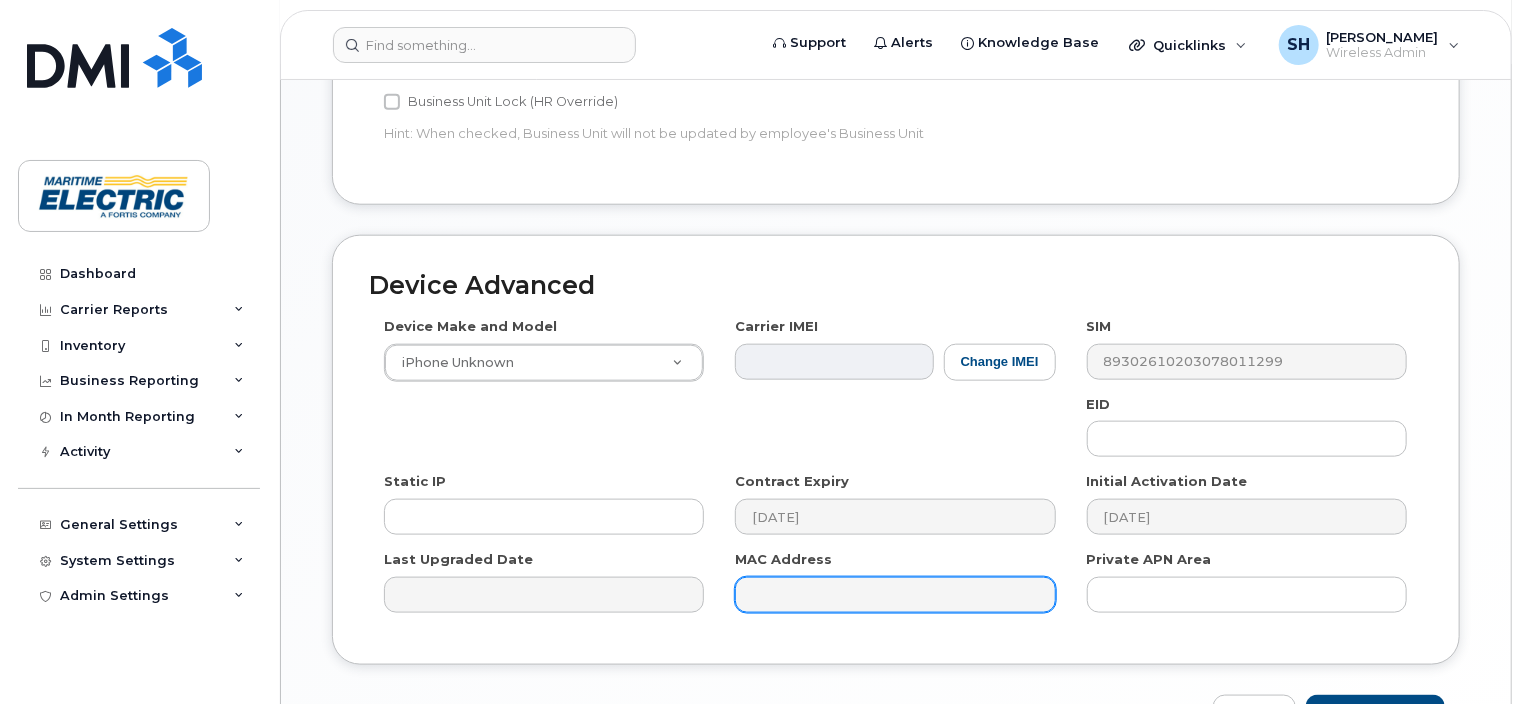 scroll, scrollTop: 1089, scrollLeft: 0, axis: vertical 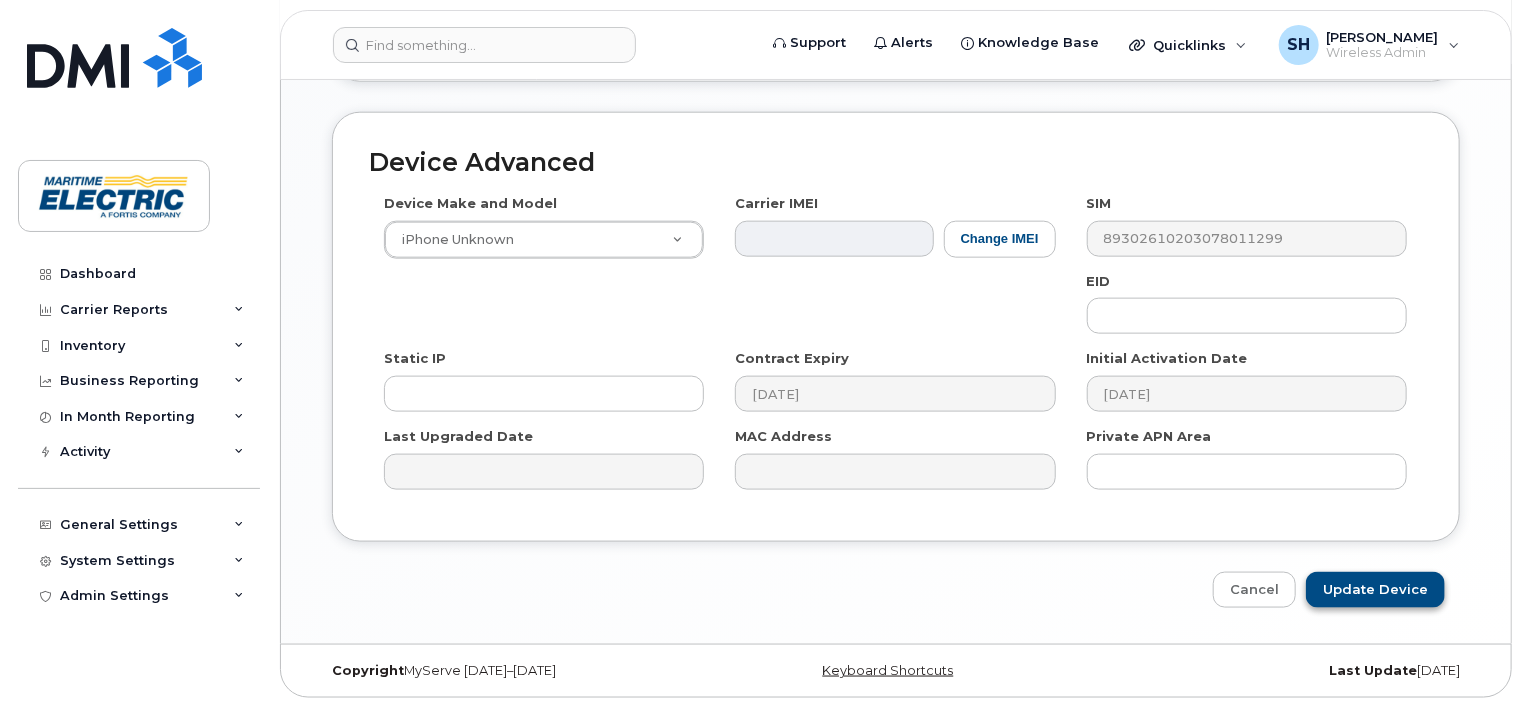 type on "Tk 13 - LC" 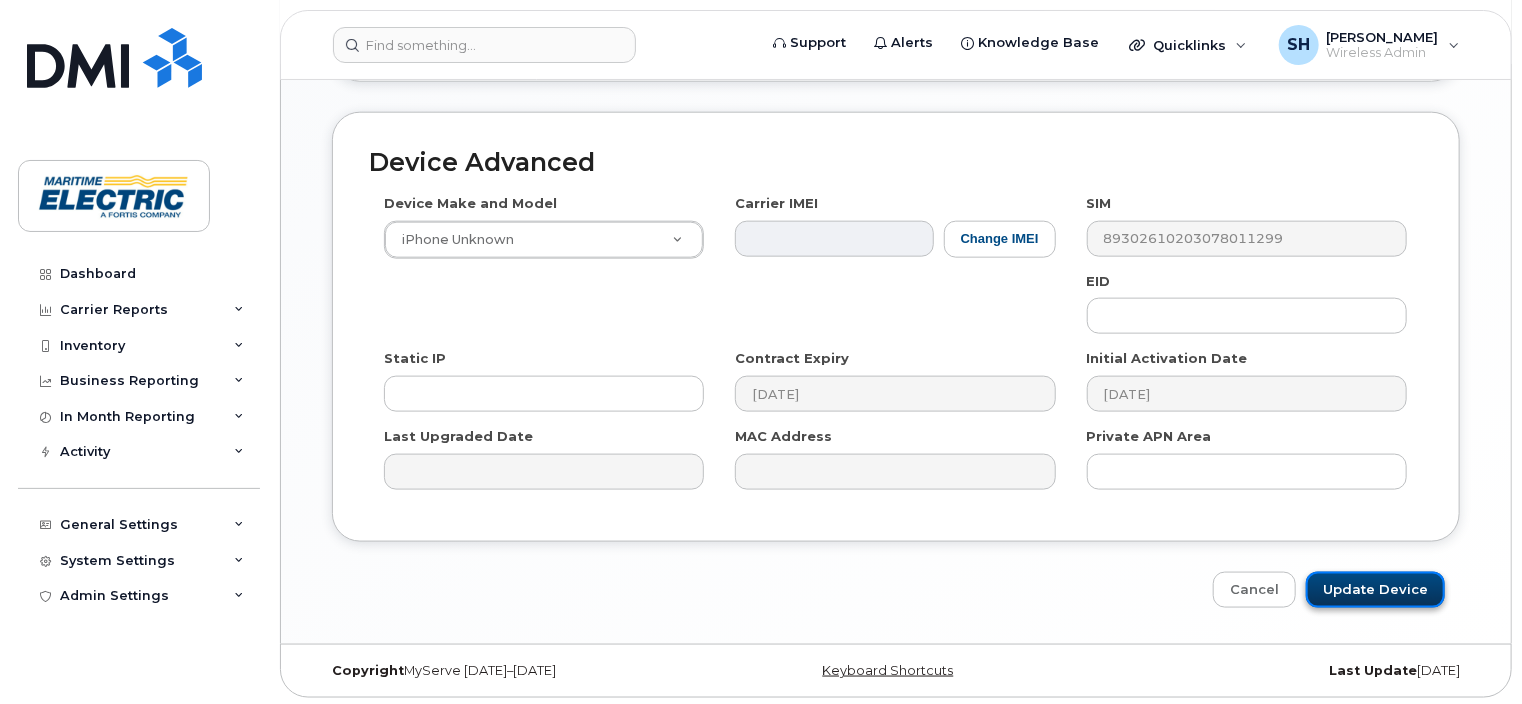 click on "Update Device" at bounding box center [1375, 590] 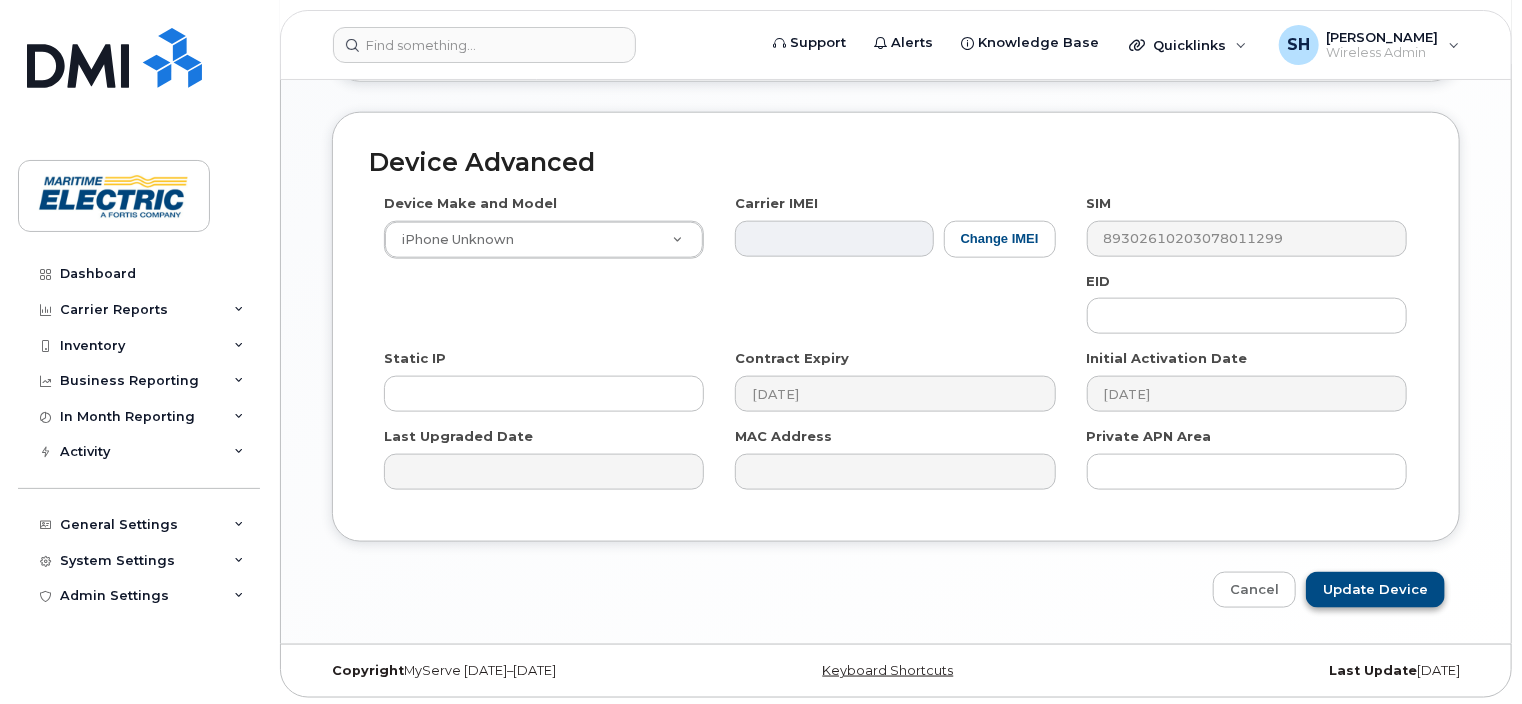 type on "Saving..." 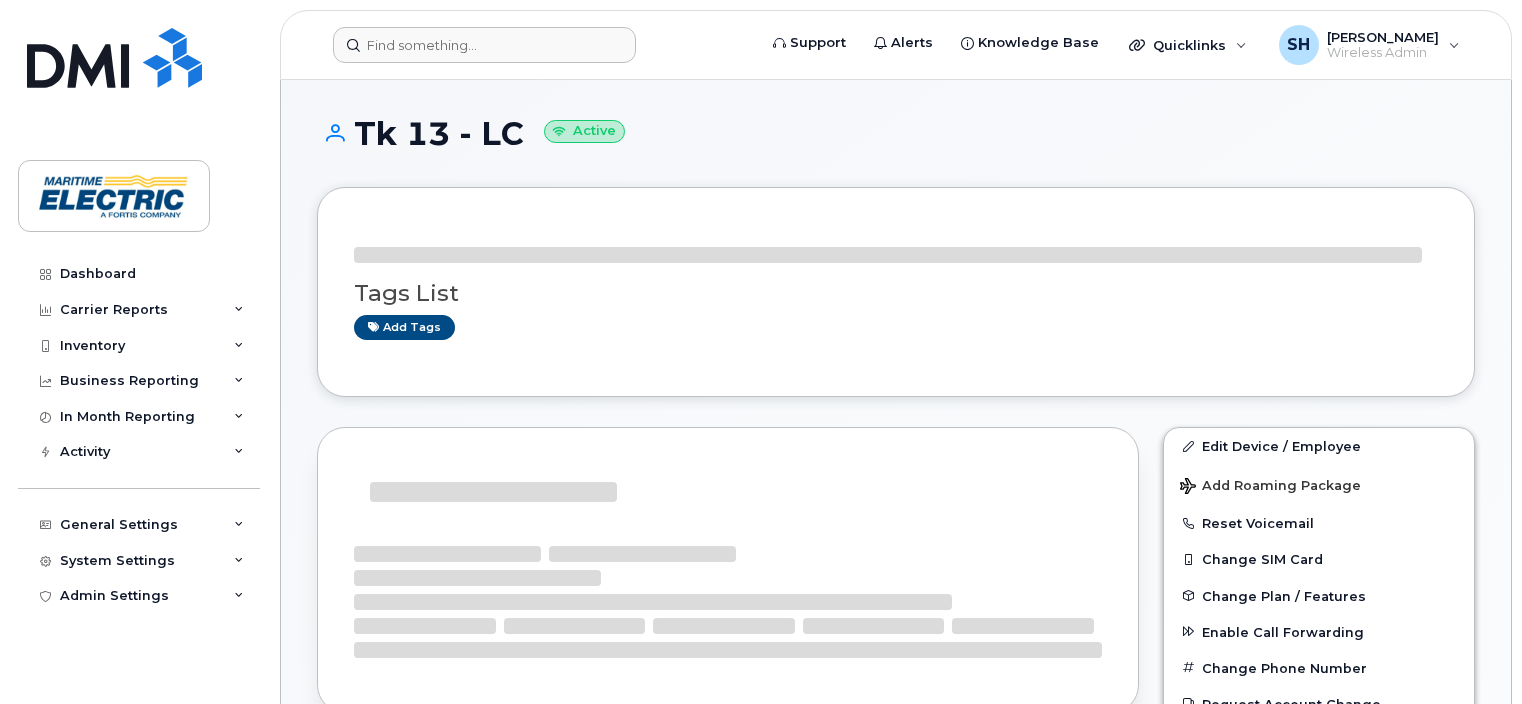 scroll, scrollTop: 0, scrollLeft: 0, axis: both 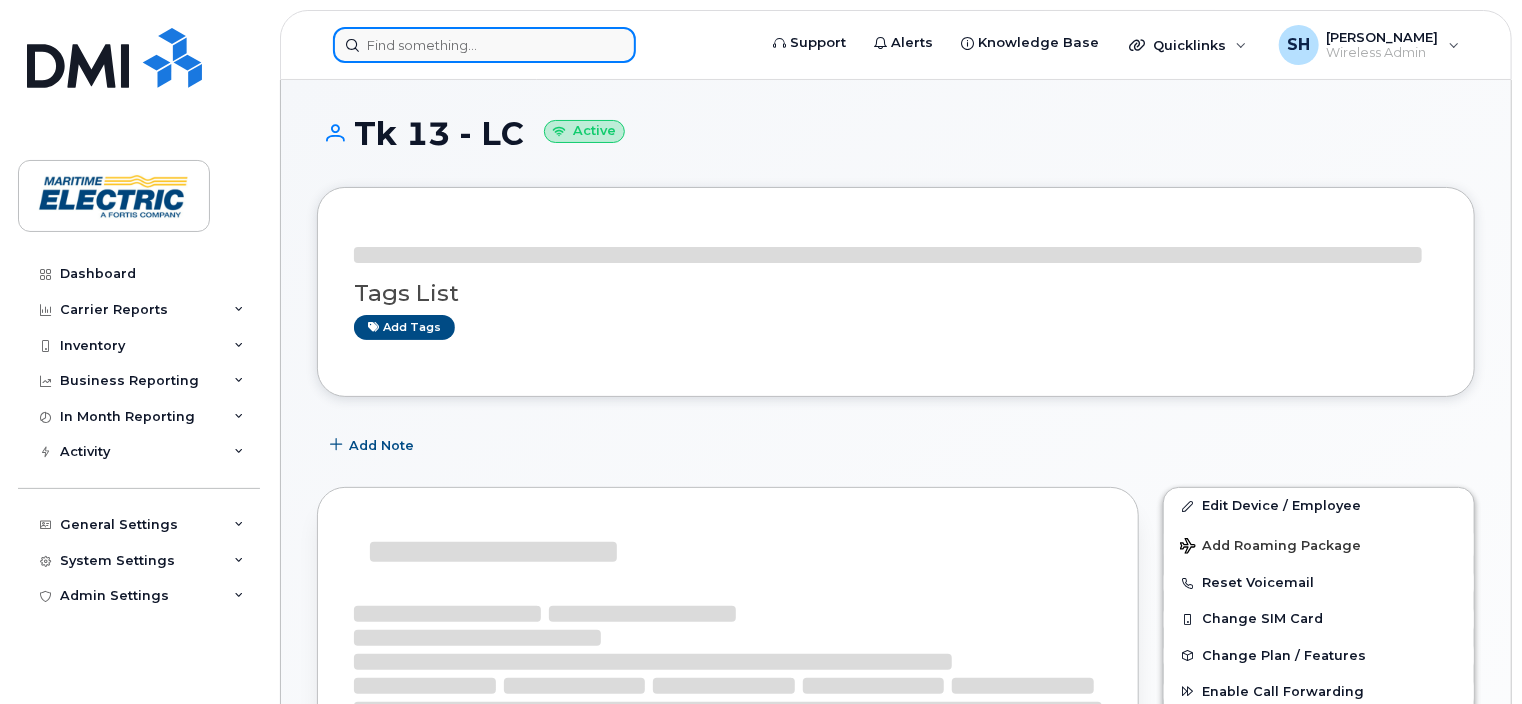 click at bounding box center (484, 45) 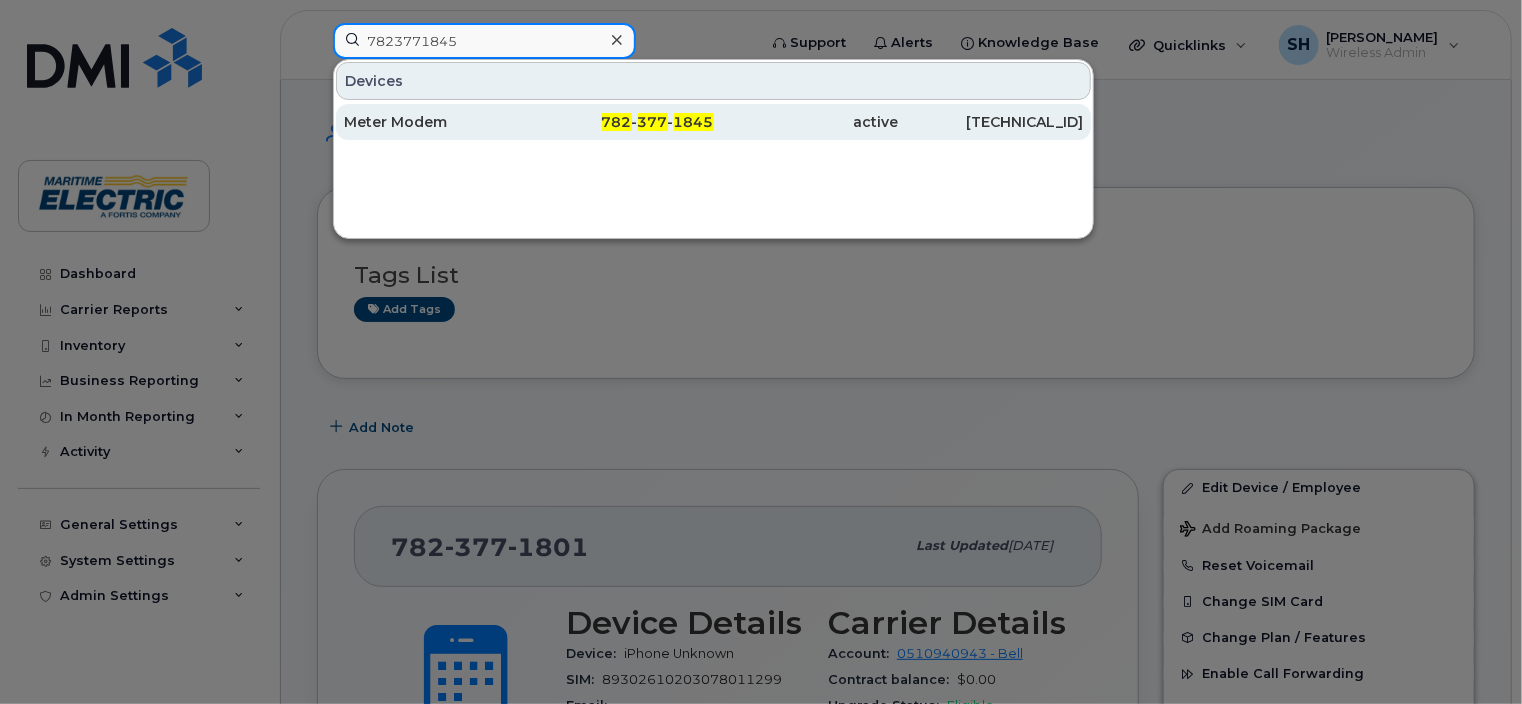 type on "7823771845" 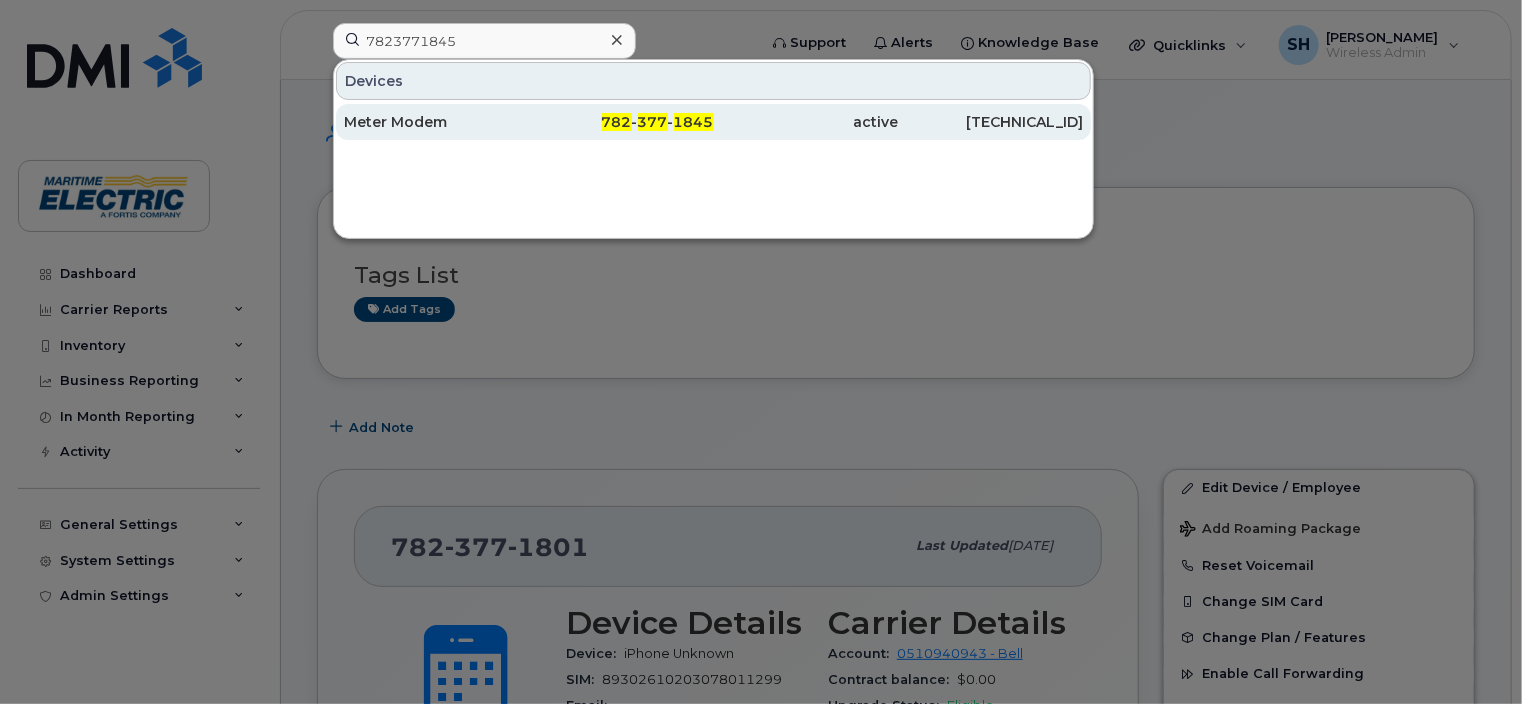 click on "Meter Modem" at bounding box center [436, 122] 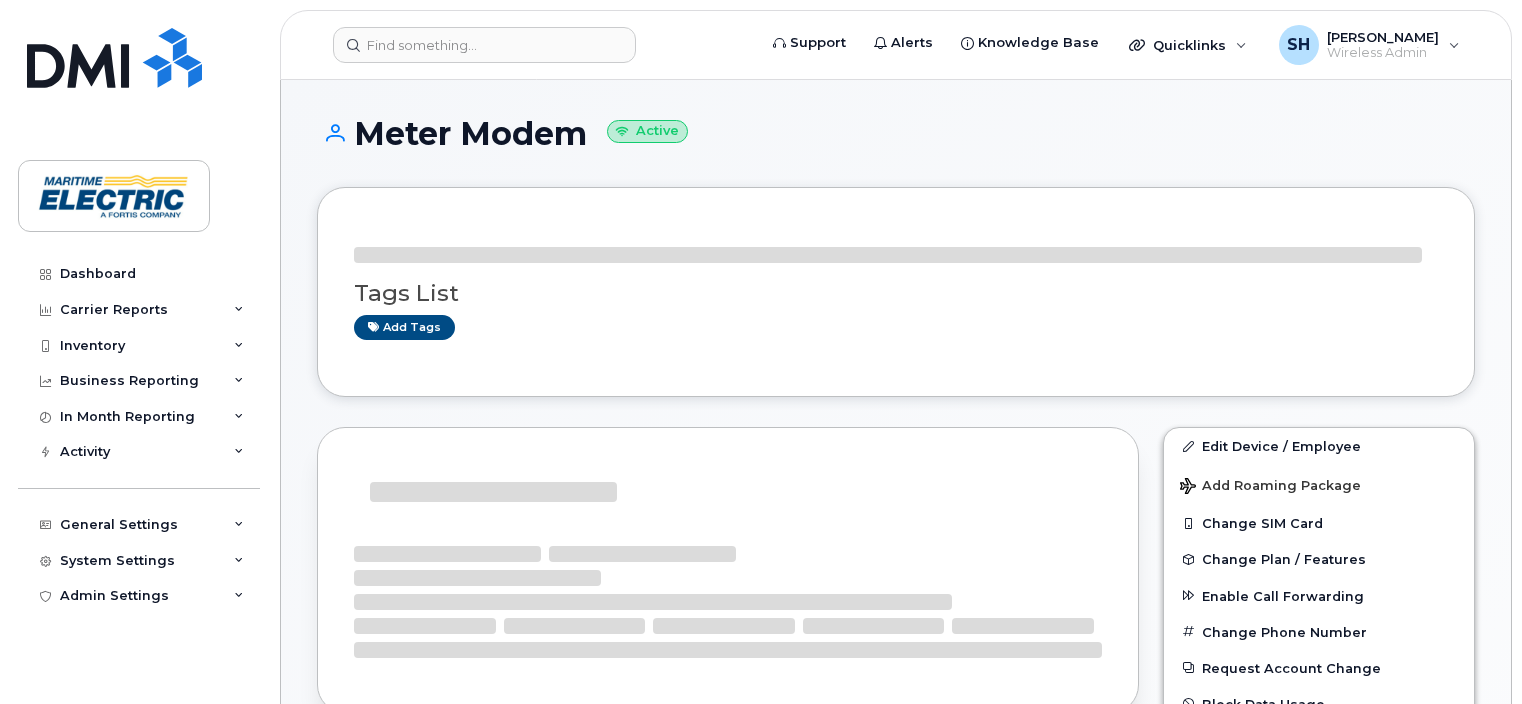 scroll, scrollTop: 0, scrollLeft: 0, axis: both 